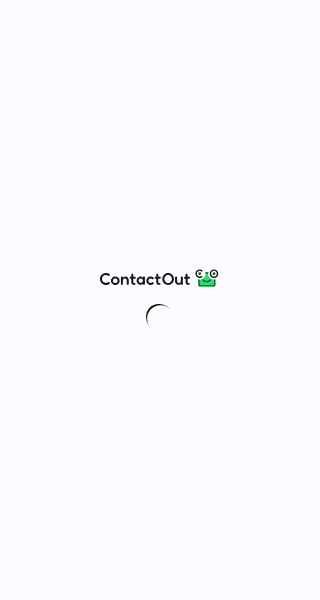 scroll, scrollTop: 0, scrollLeft: 0, axis: both 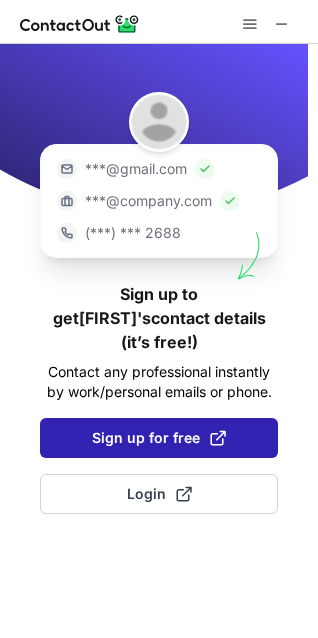 click on "Sign up for free" at bounding box center (159, 438) 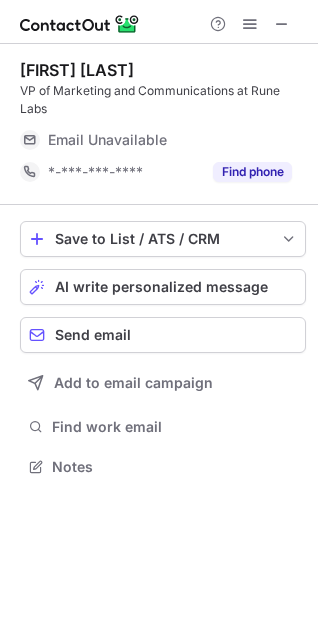 scroll, scrollTop: 10, scrollLeft: 9, axis: both 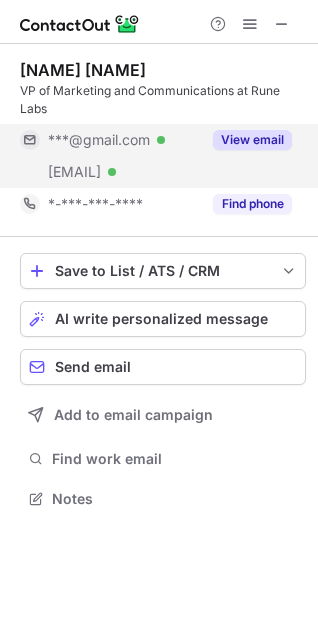click on "View email" at bounding box center (252, 140) 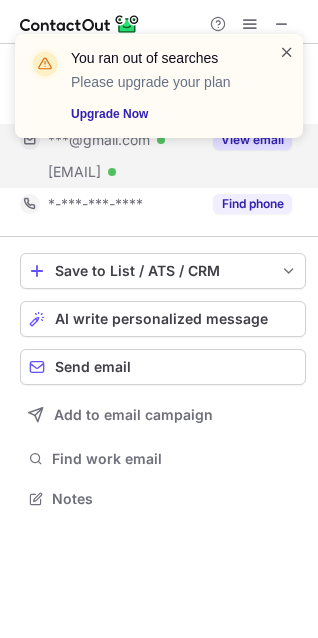 click at bounding box center (287, 52) 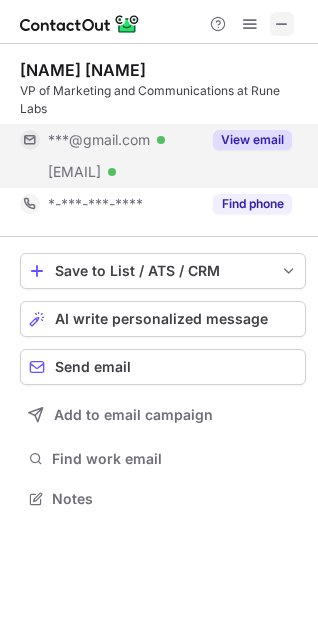 click at bounding box center [282, 24] 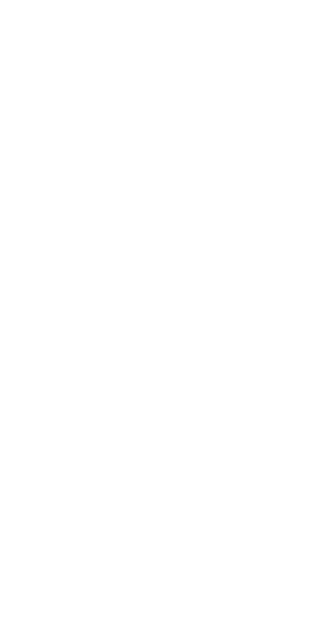 scroll, scrollTop: 0, scrollLeft: 0, axis: both 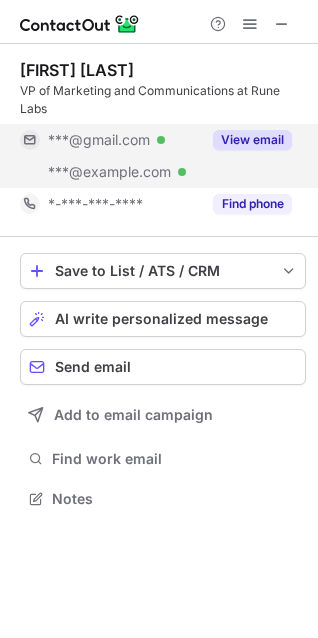 click on "View email" at bounding box center [252, 140] 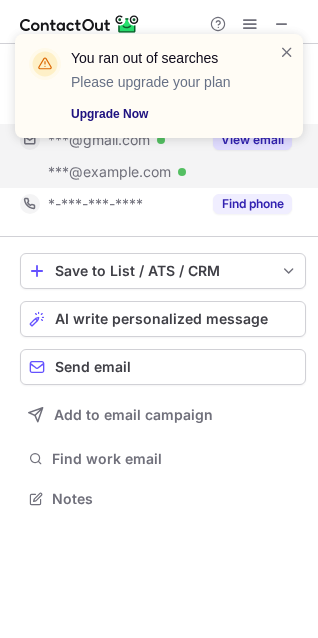 click on "Upgrade Now" at bounding box center [163, 114] 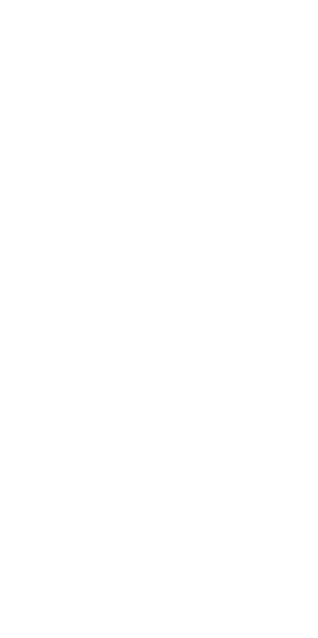 scroll, scrollTop: 0, scrollLeft: 0, axis: both 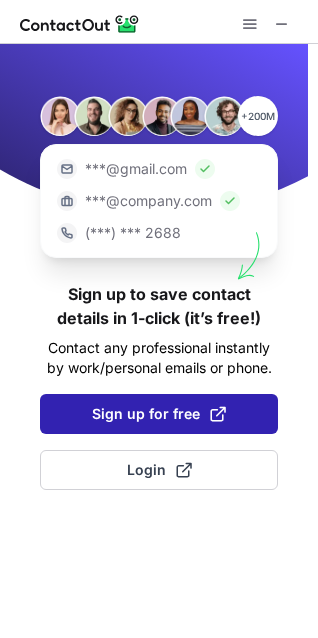 click on "Sign up for free" at bounding box center (159, 414) 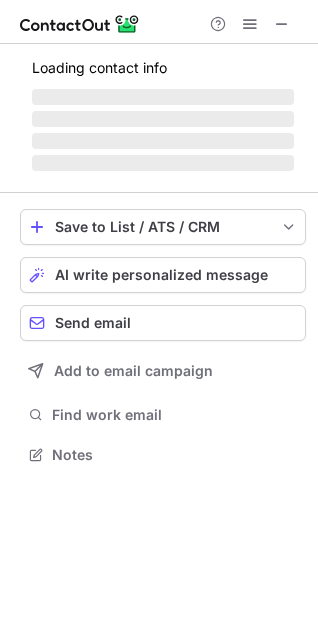 scroll, scrollTop: 10, scrollLeft: 9, axis: both 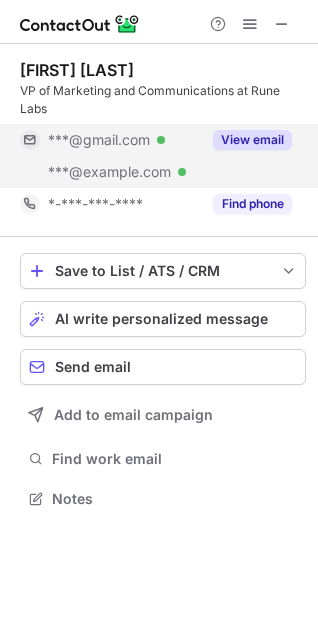 click on "View email" at bounding box center [252, 140] 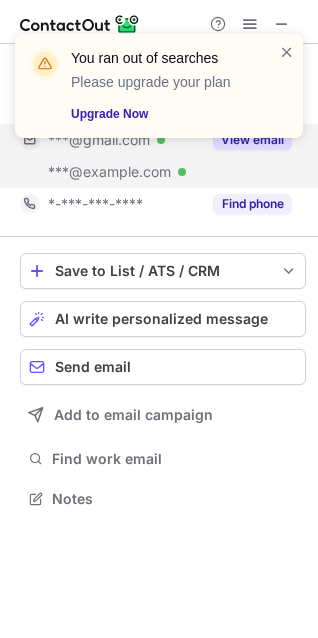 click on "You ran out of searches Please upgrade your plan Upgrade Now" at bounding box center [159, 86] 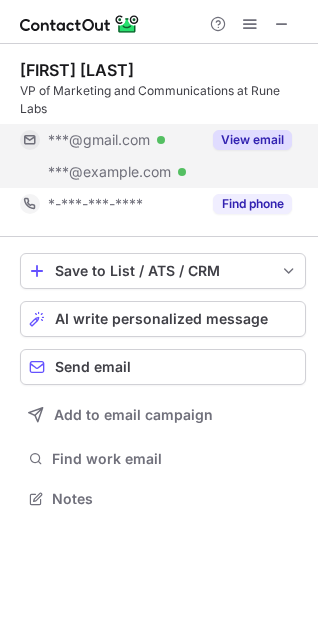 click at bounding box center [287, 52] 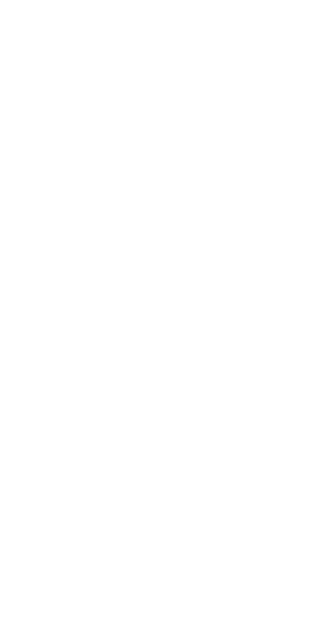 scroll, scrollTop: 0, scrollLeft: 0, axis: both 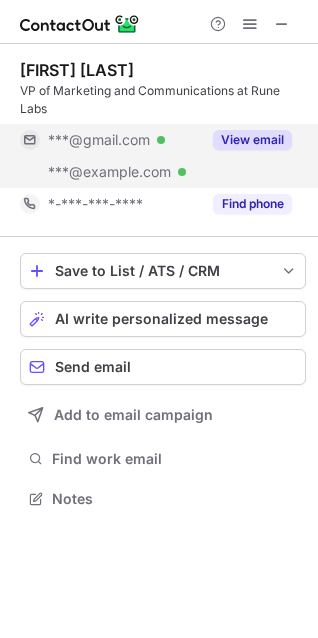 click on "View email" at bounding box center [246, 140] 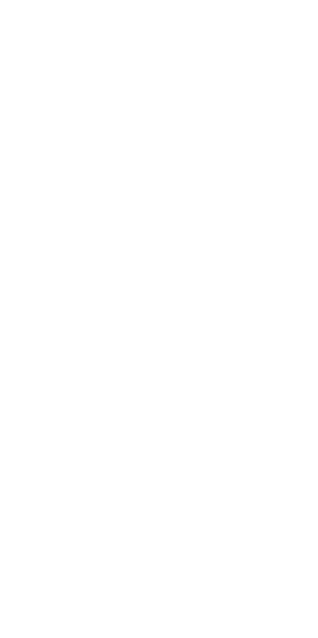 scroll, scrollTop: 0, scrollLeft: 0, axis: both 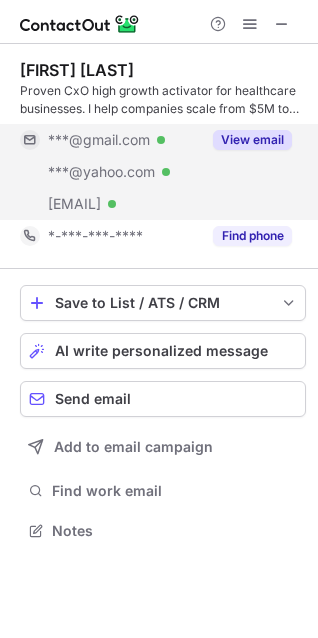click on "View email" at bounding box center [252, 140] 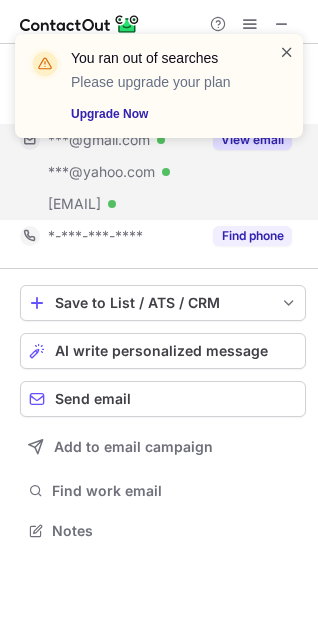 click at bounding box center (287, 52) 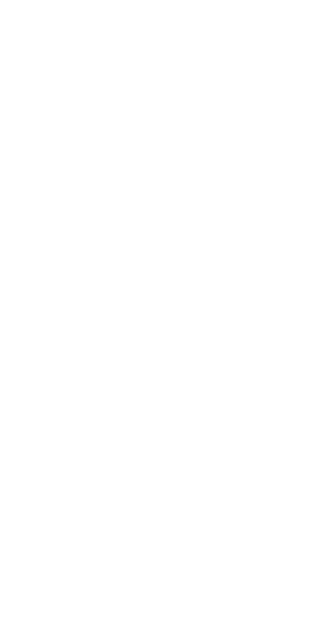 scroll, scrollTop: 0, scrollLeft: 0, axis: both 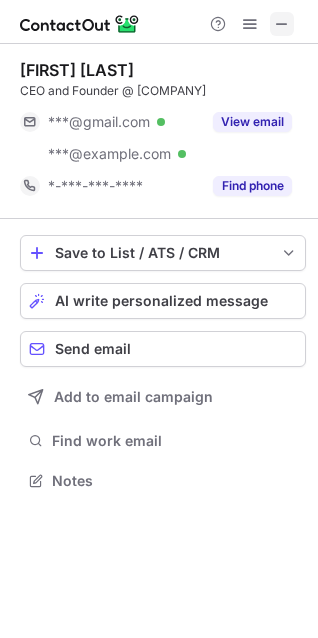 click at bounding box center [282, 24] 